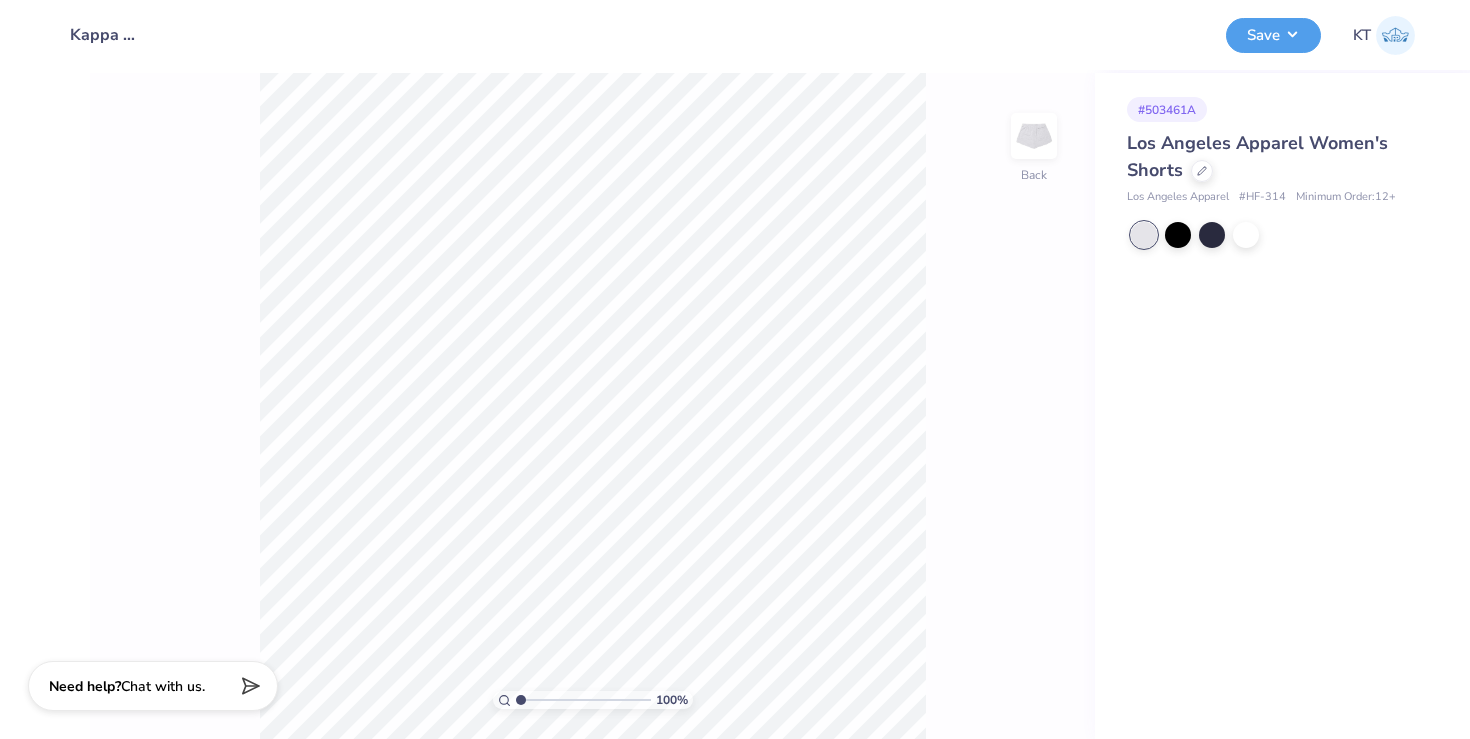 scroll, scrollTop: 0, scrollLeft: 0, axis: both 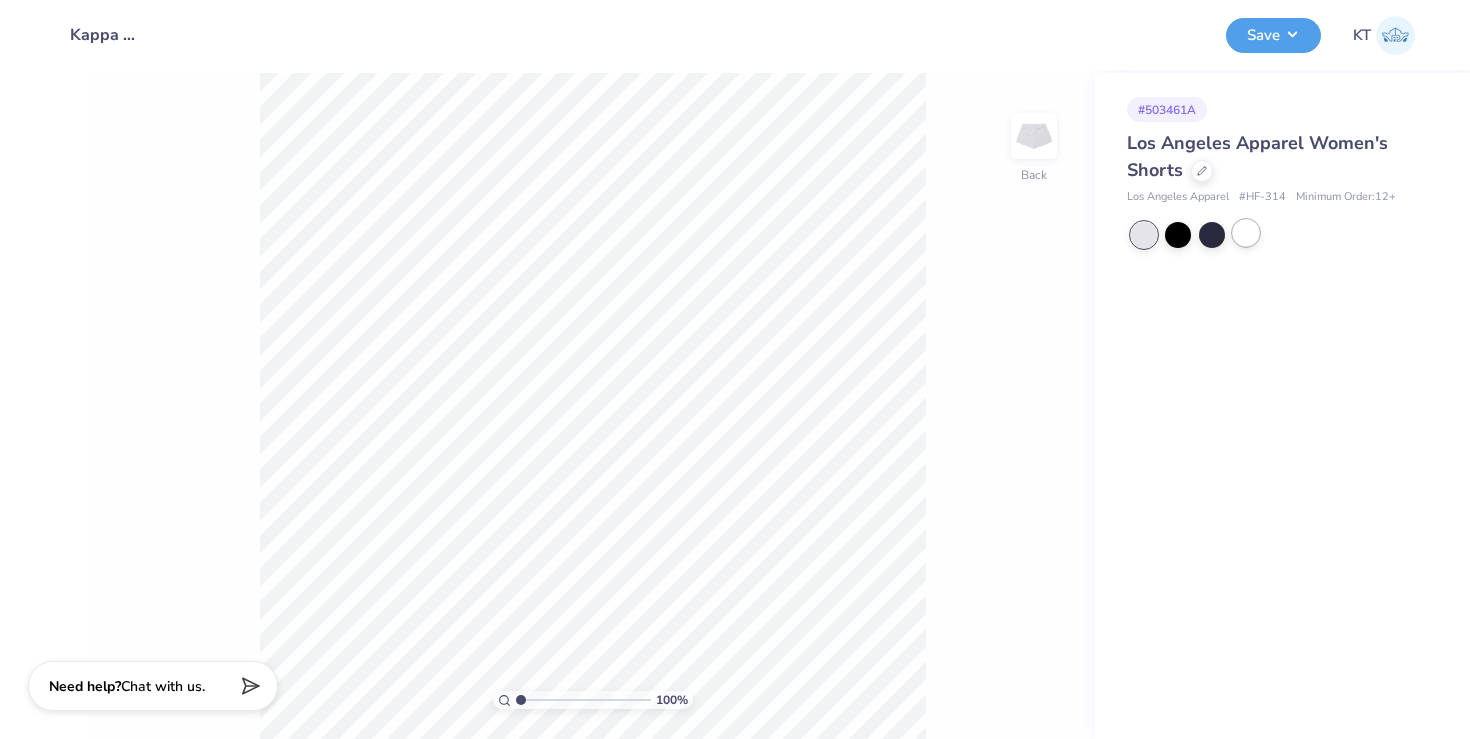 click at bounding box center (1246, 233) 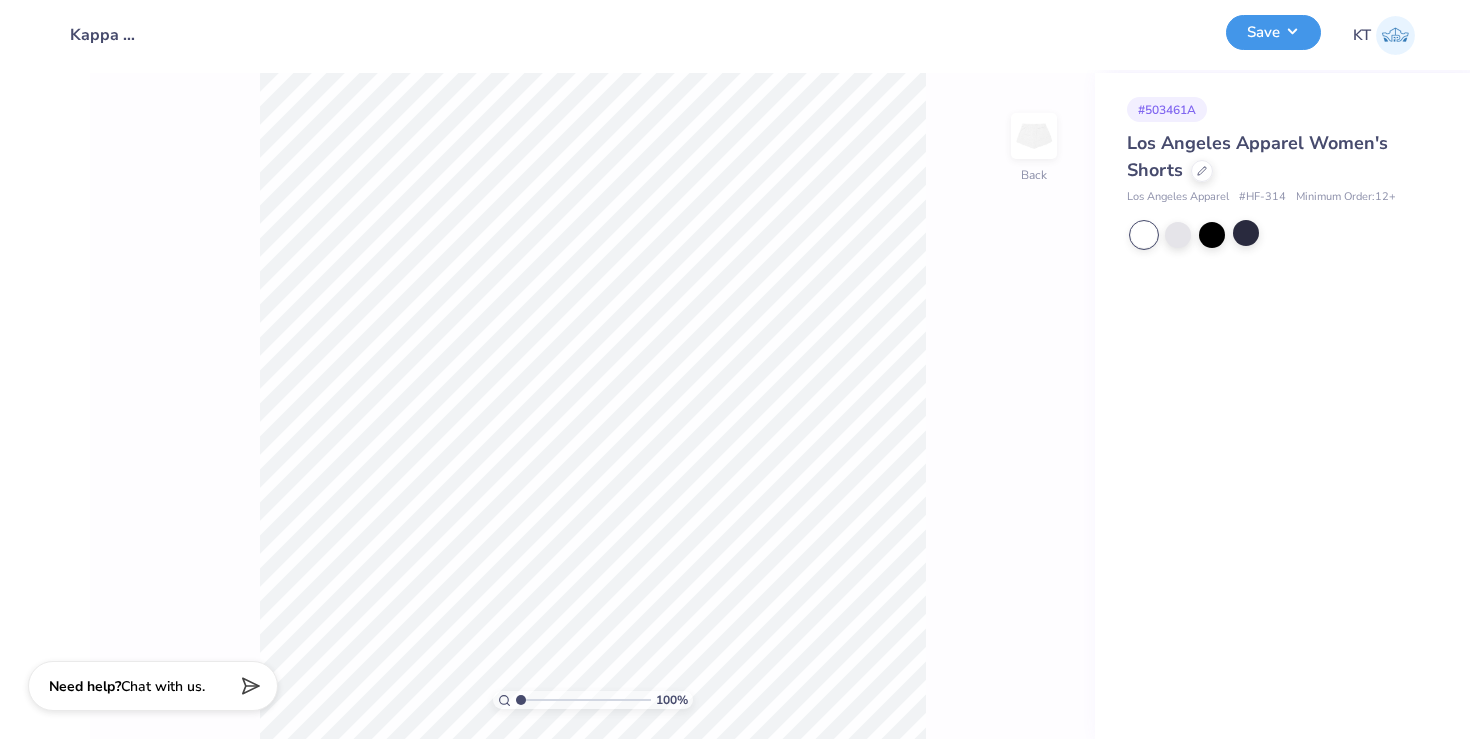 click on "Save" at bounding box center (1273, 32) 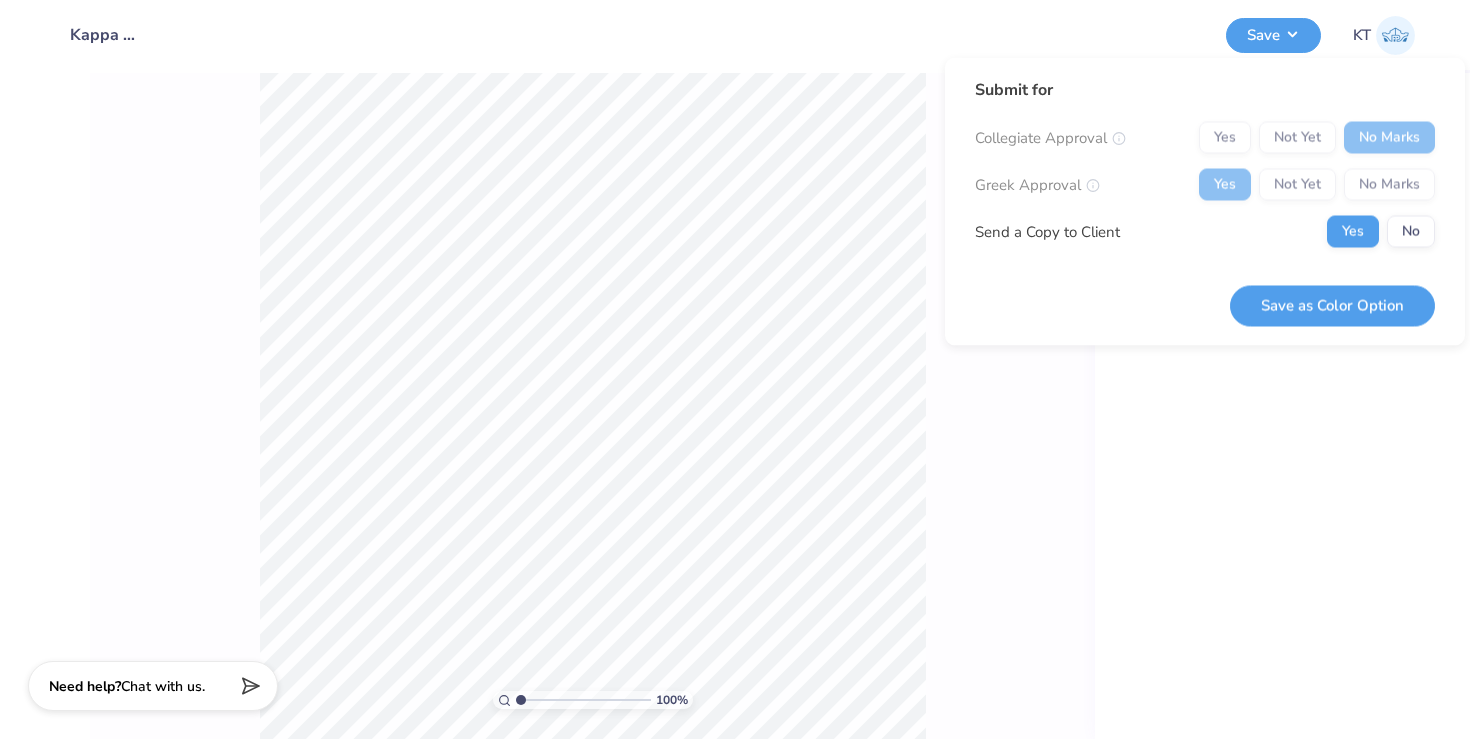 click on "Submit for Collegiate Approval Yes Not Yet No Marks Greek Approval Yes Not Yet No Marks Send a Copy to Client Yes No" at bounding box center (1205, 170) 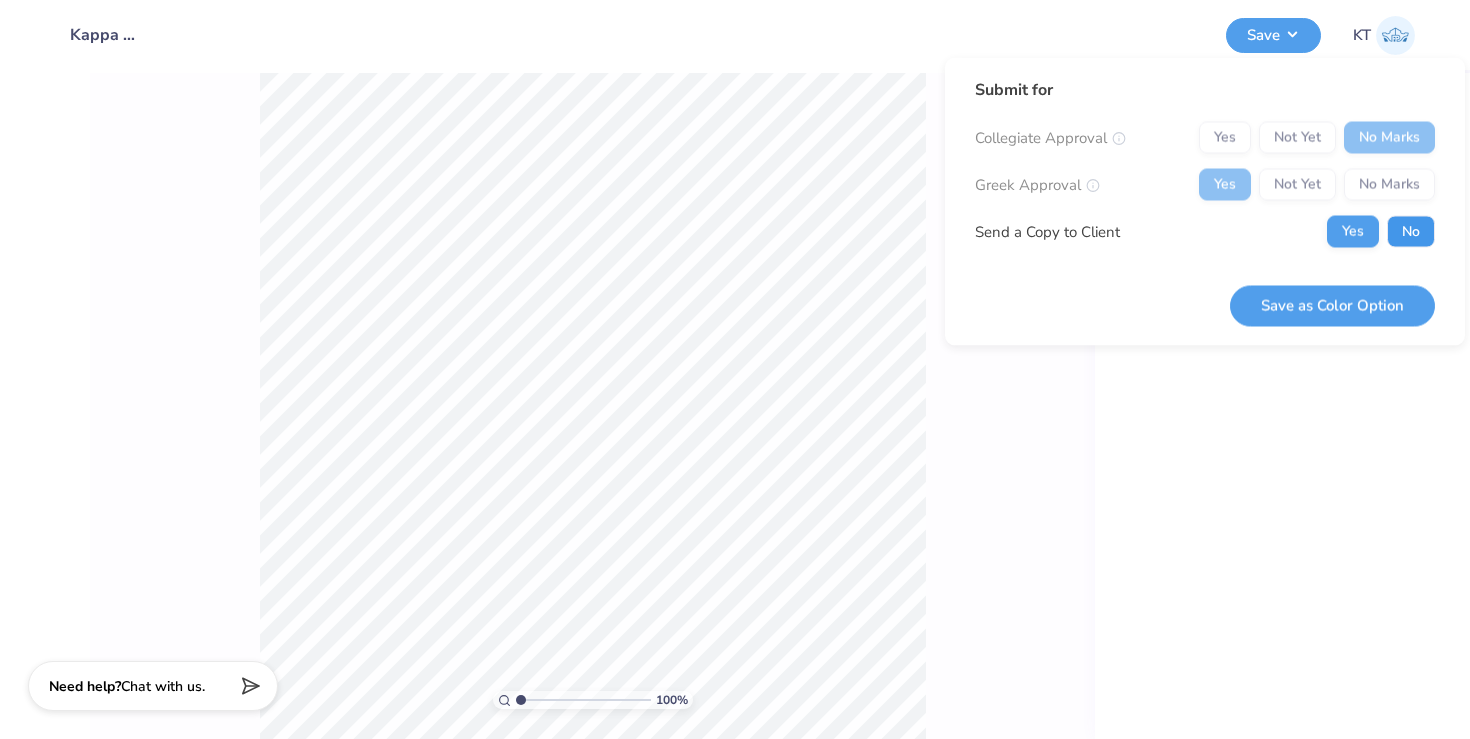 click on "No" at bounding box center [1411, 232] 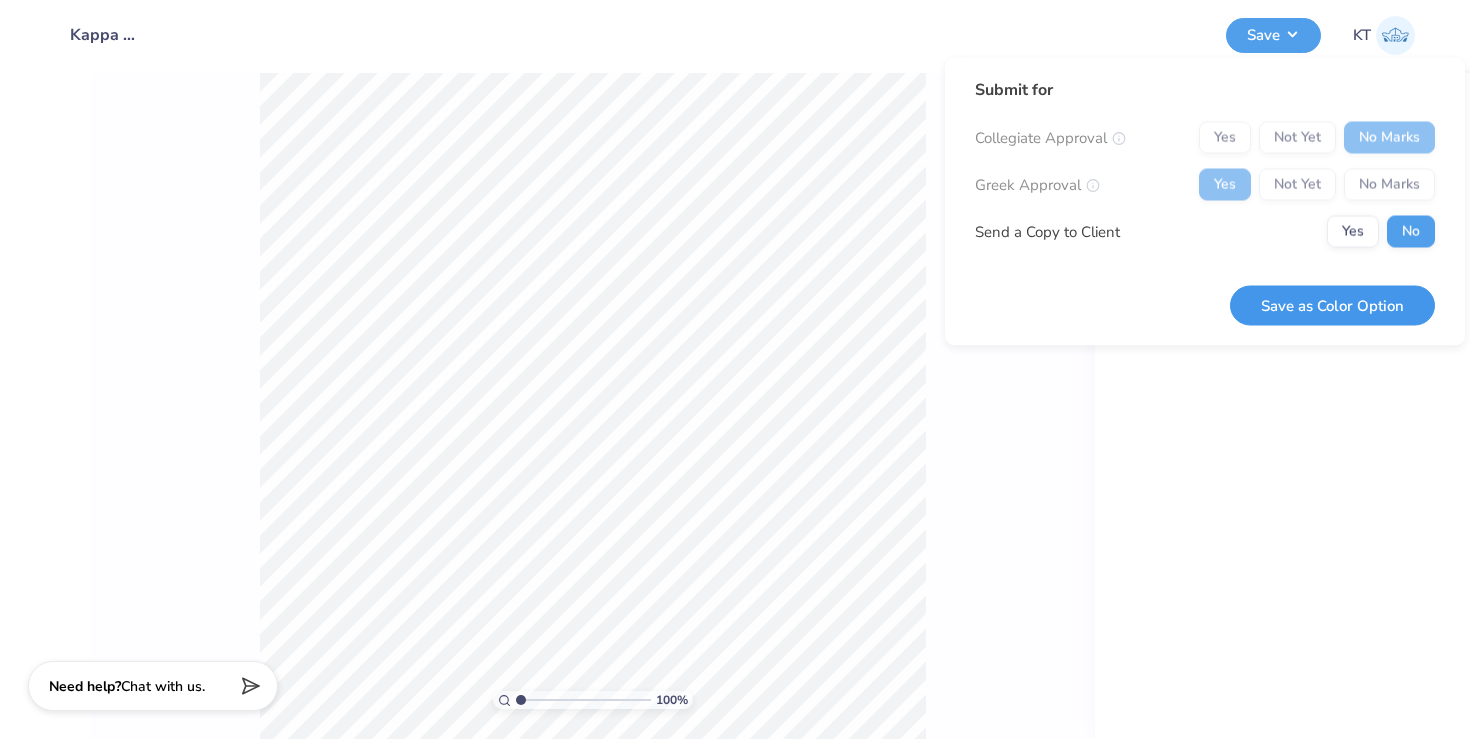 click on "Save as Color Option" at bounding box center (1332, 305) 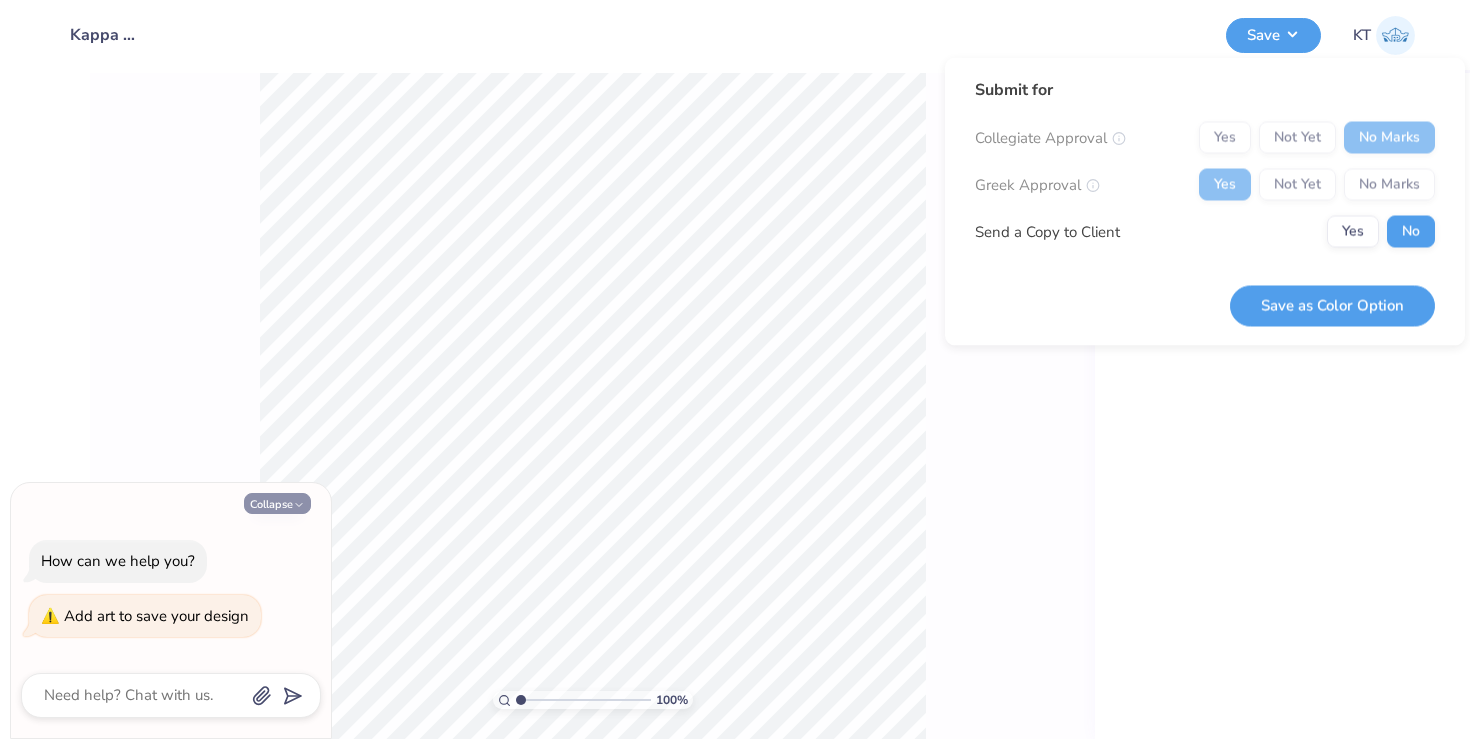 click on "Collapse" at bounding box center [277, 503] 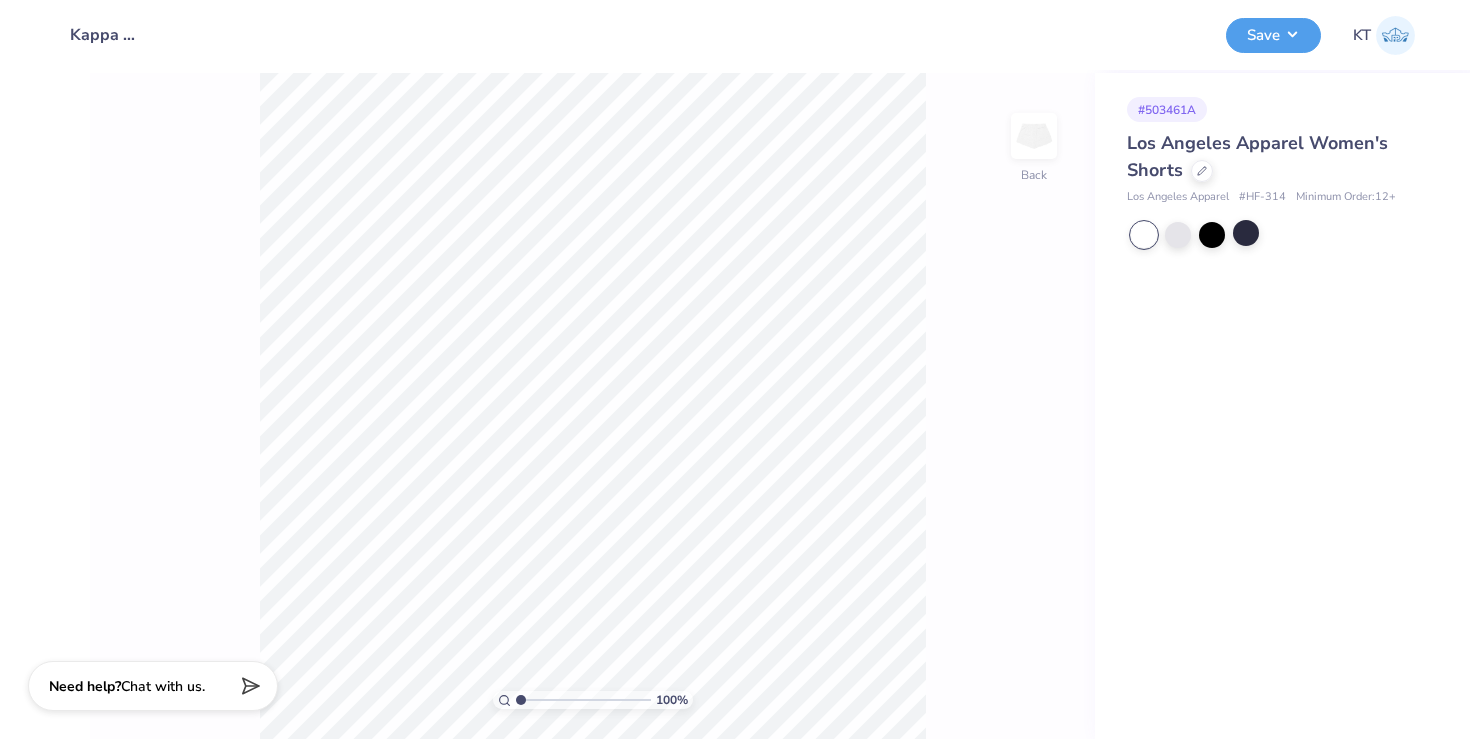 click on "100  % Back" at bounding box center [592, 406] 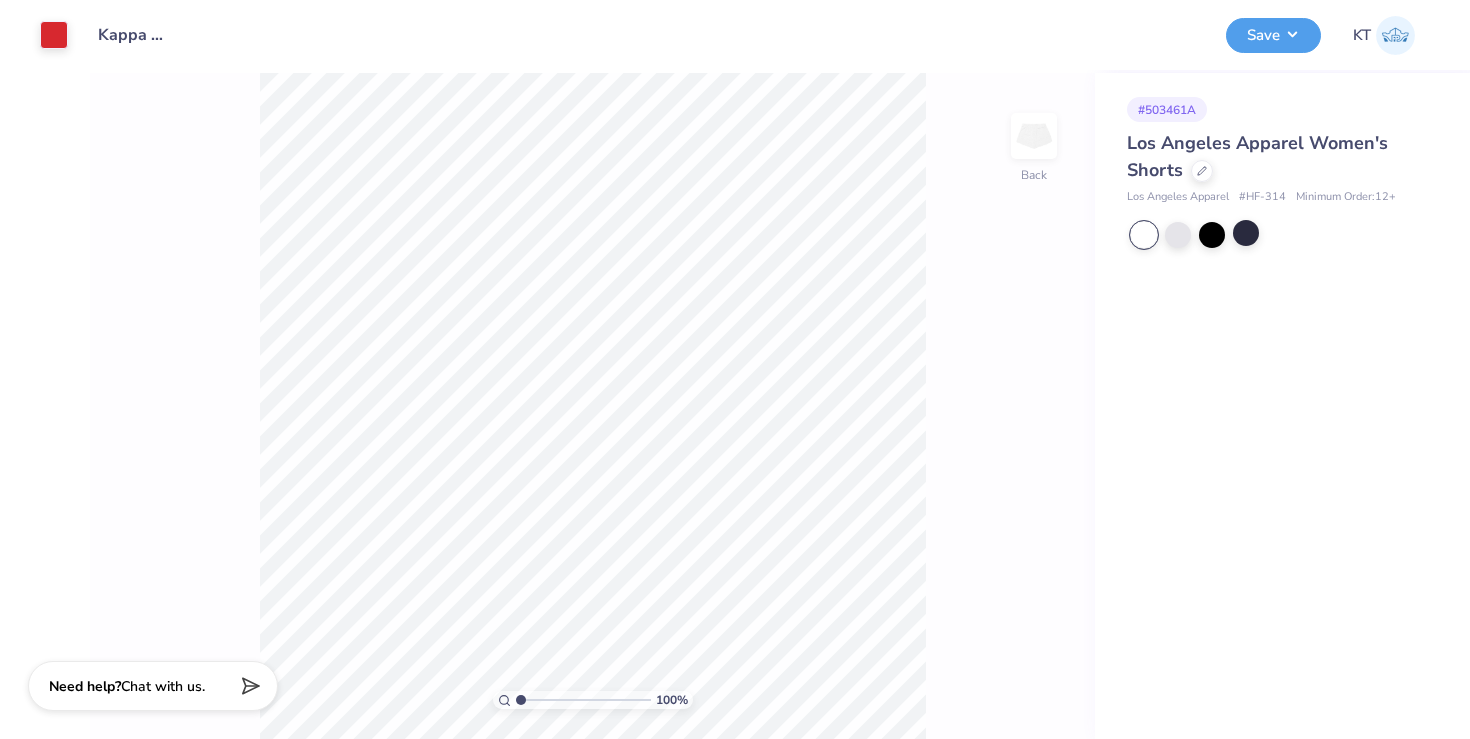 click at bounding box center (1144, 235) 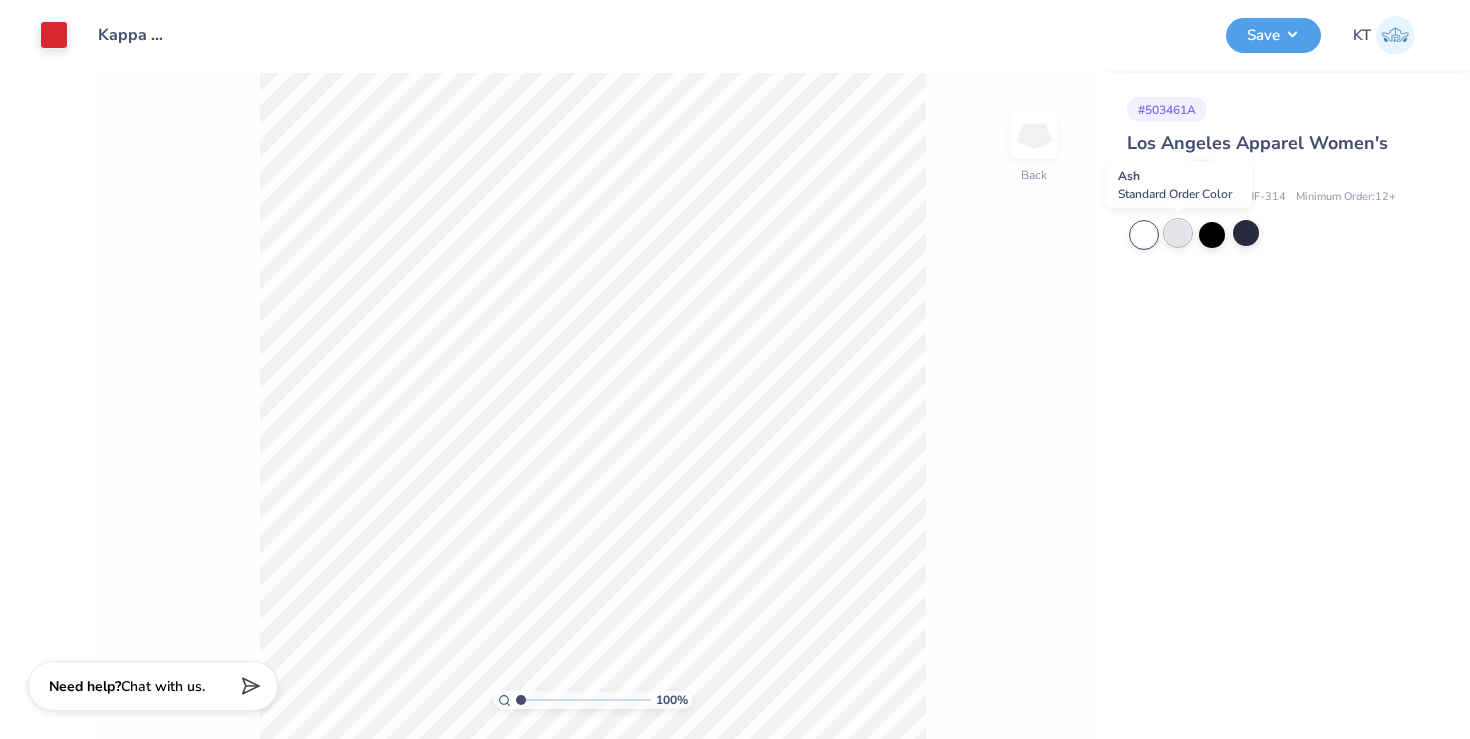 click at bounding box center [1178, 233] 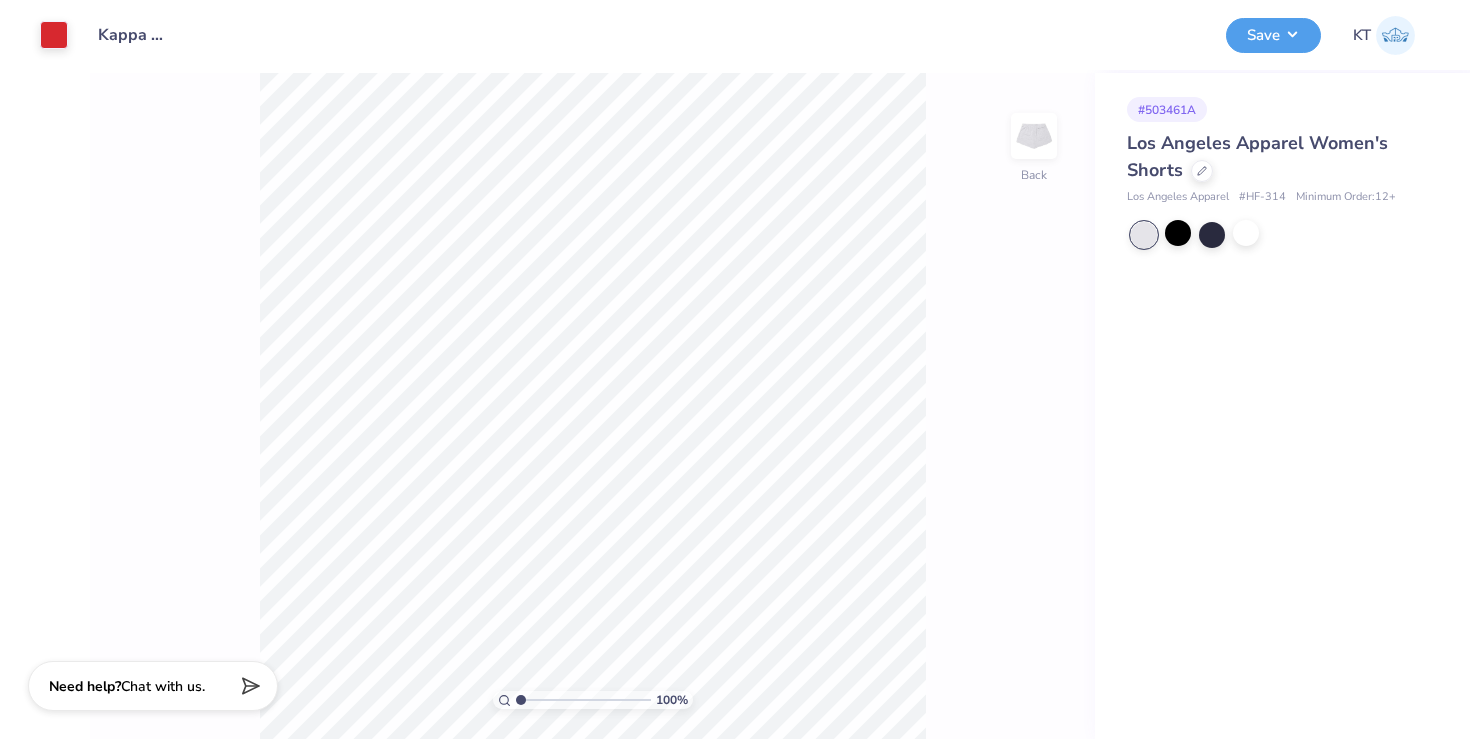 click at bounding box center (1144, 235) 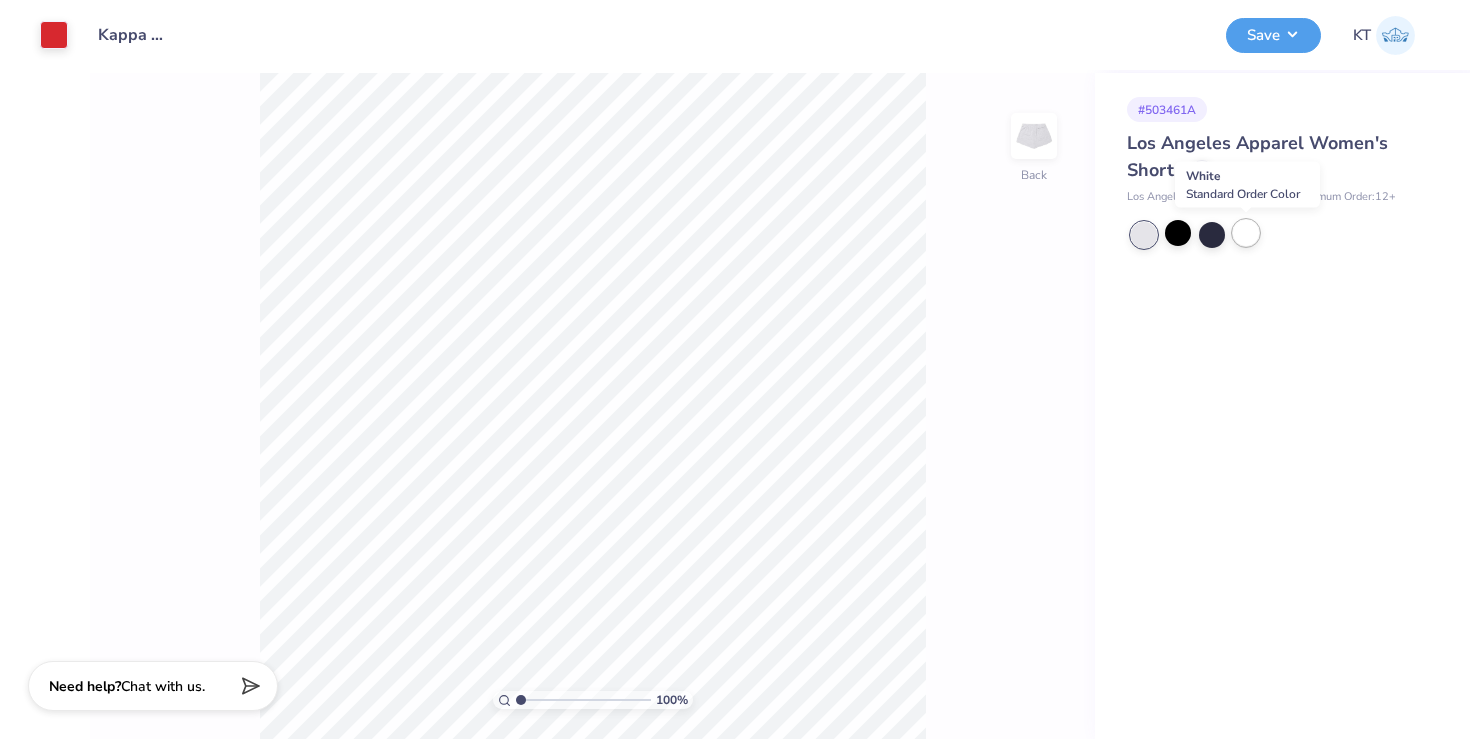 click at bounding box center [1246, 233] 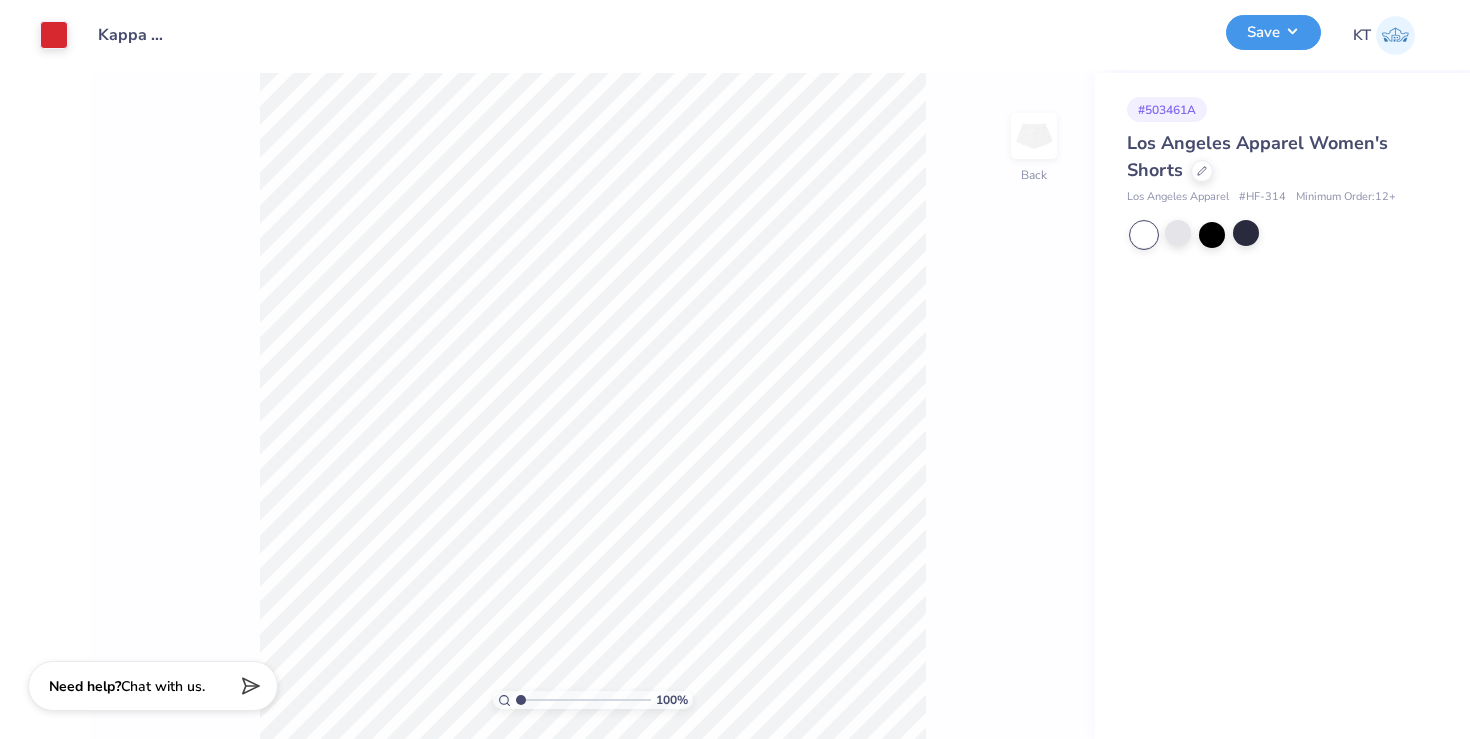 click on "Save" at bounding box center [1273, 32] 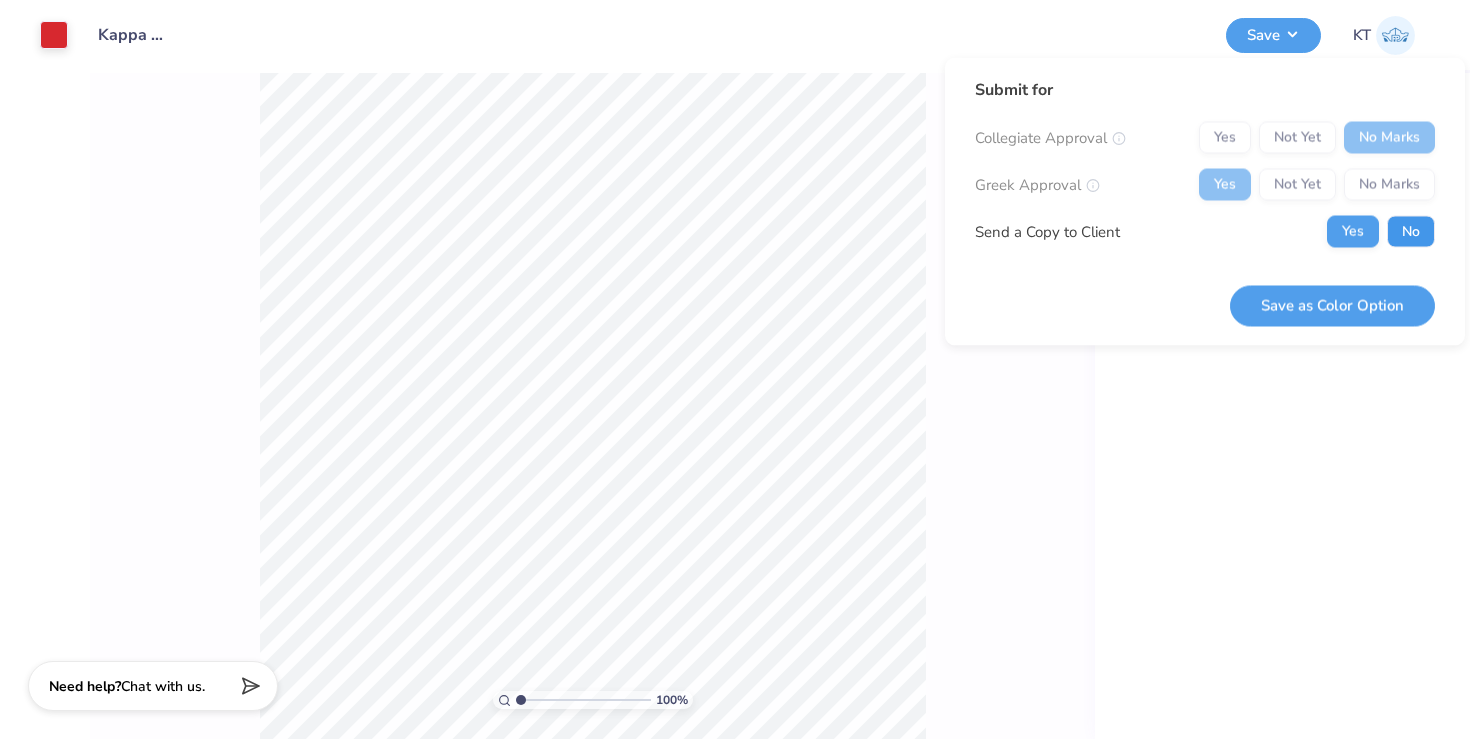 click on "No" at bounding box center [1411, 232] 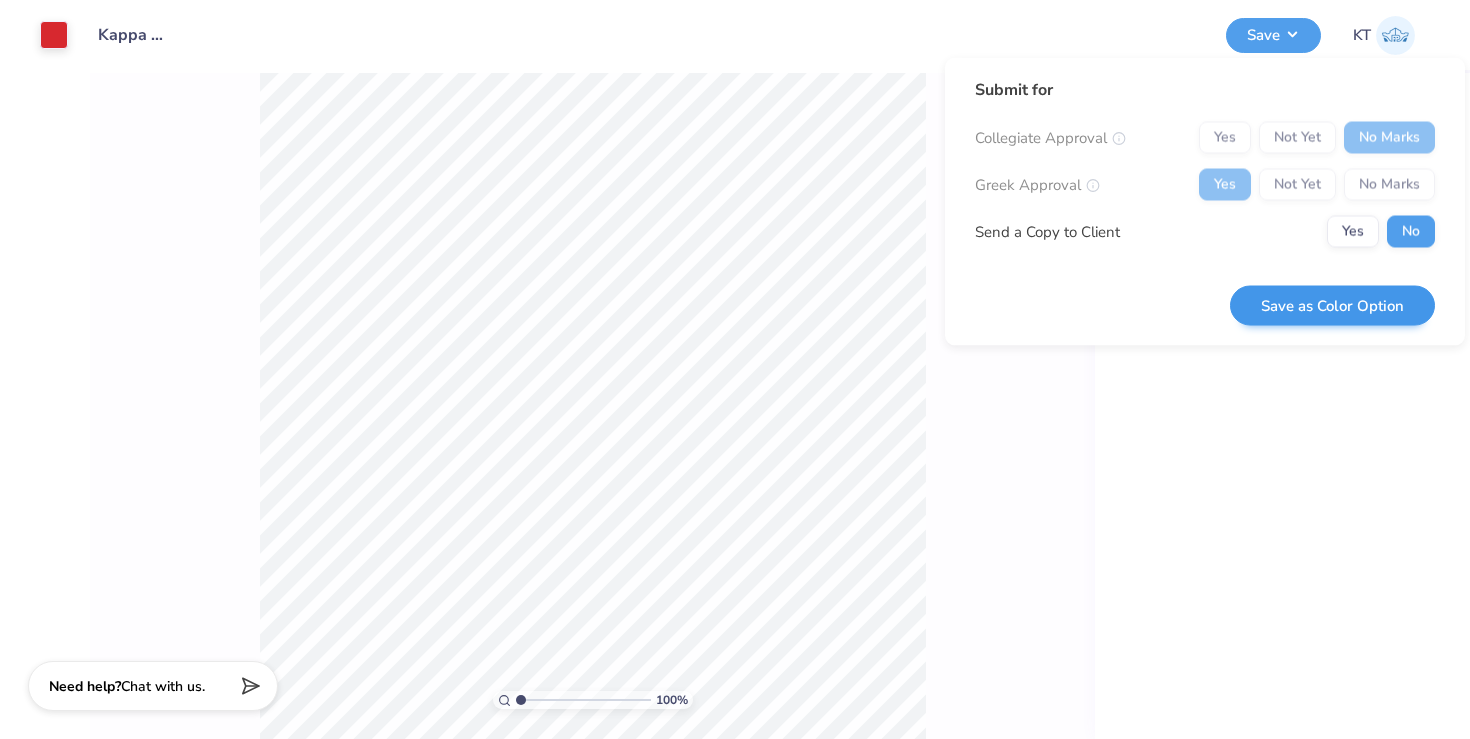click on "Save as Color Option" at bounding box center (1332, 305) 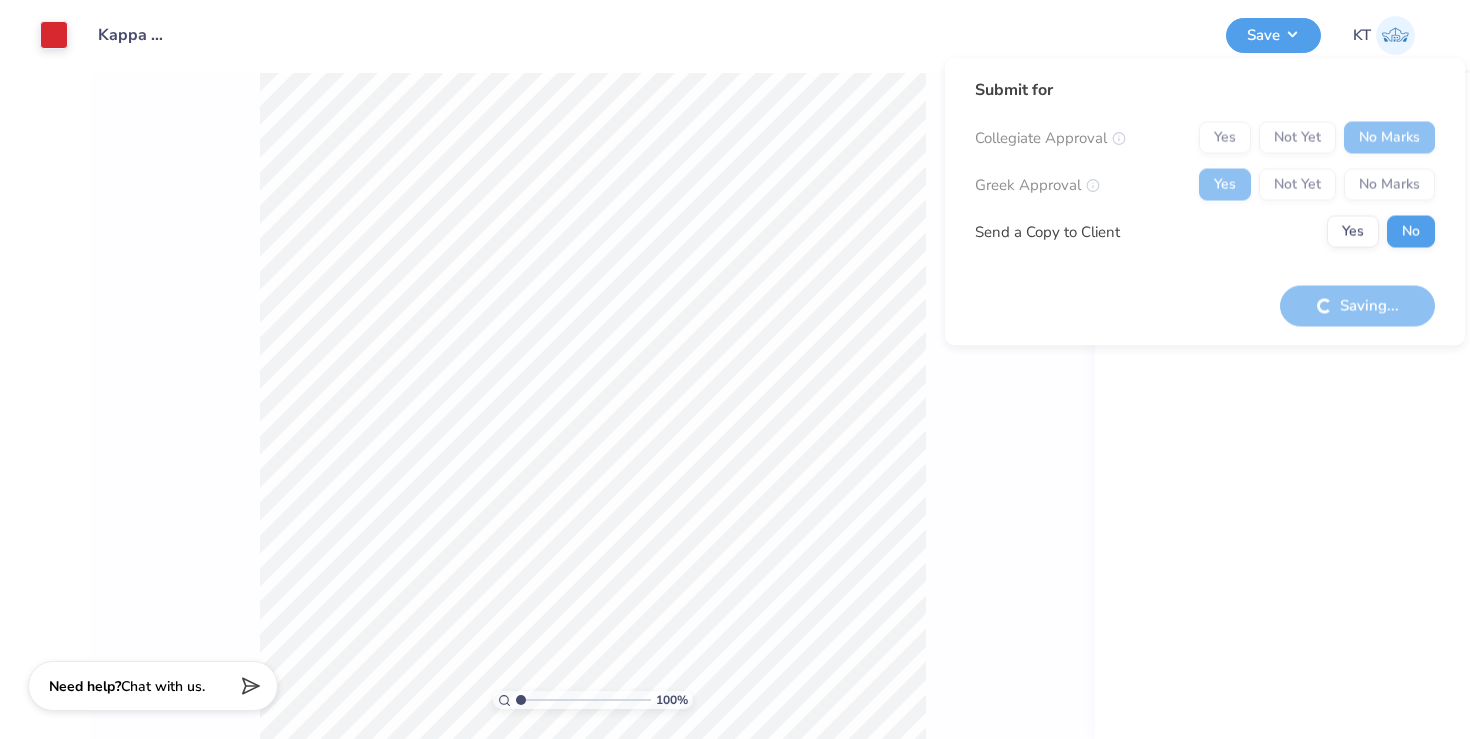 click on "Submit for Collegiate Approval Yes Not Yet No Marks Greek Approval Yes Not Yet No Marks Send a Copy to Client Yes No Saving..." at bounding box center (1205, 202) 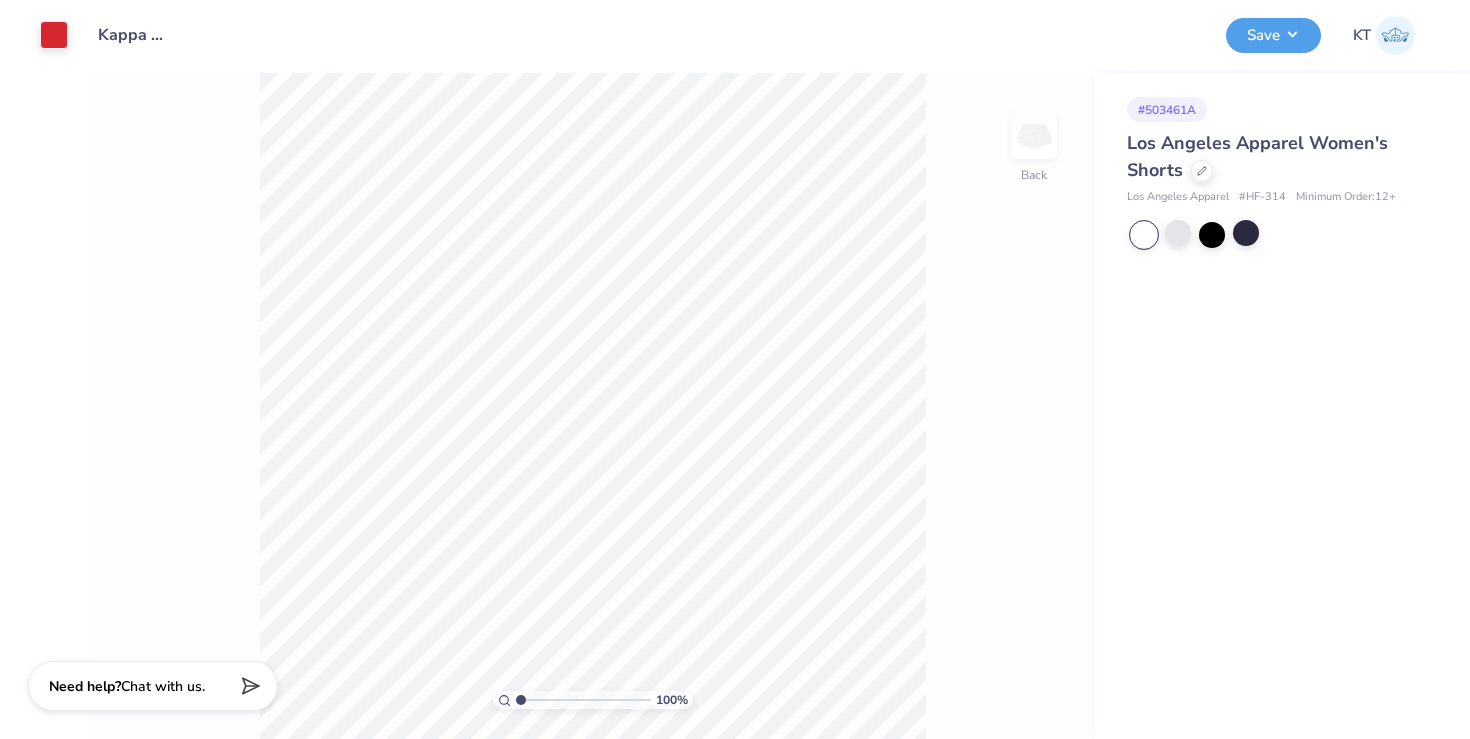 click at bounding box center [1144, 235] 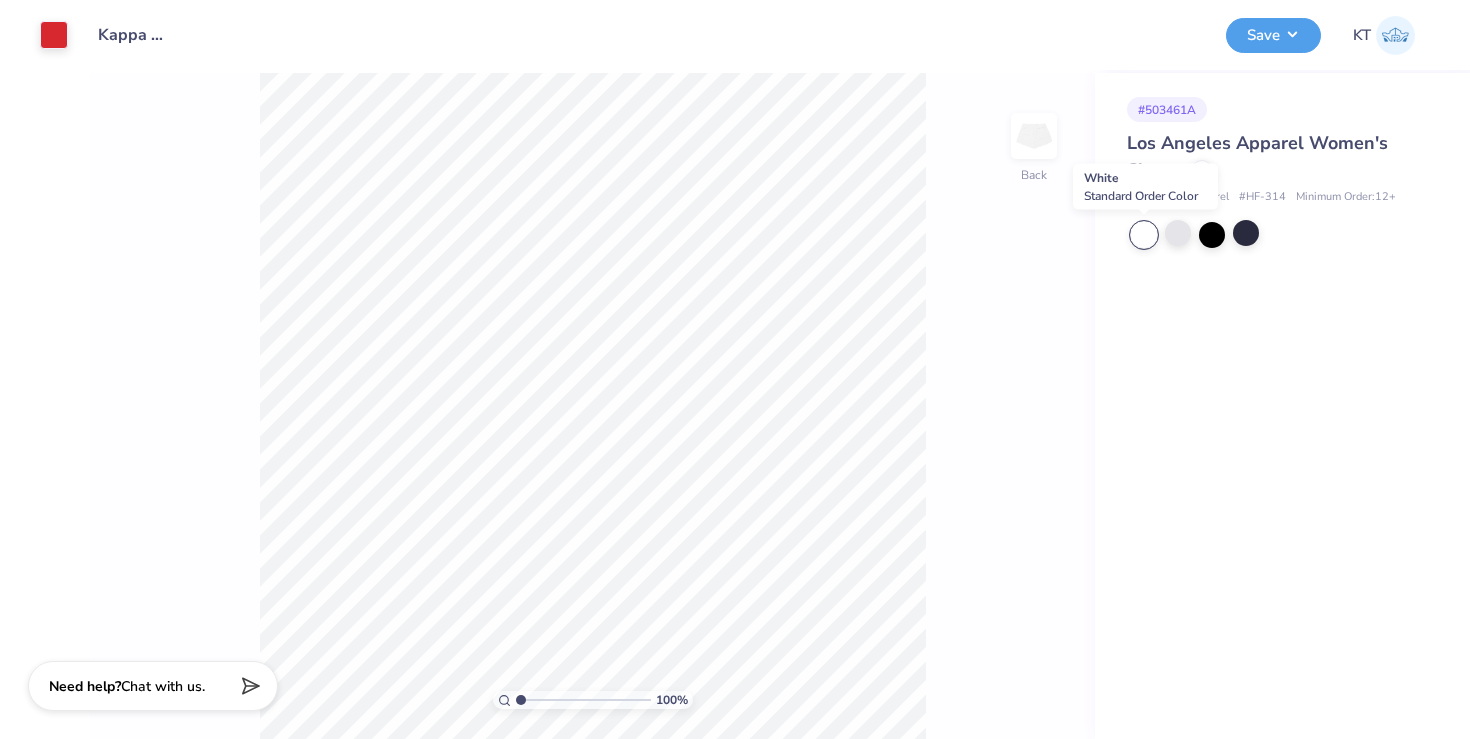 click at bounding box center (1144, 235) 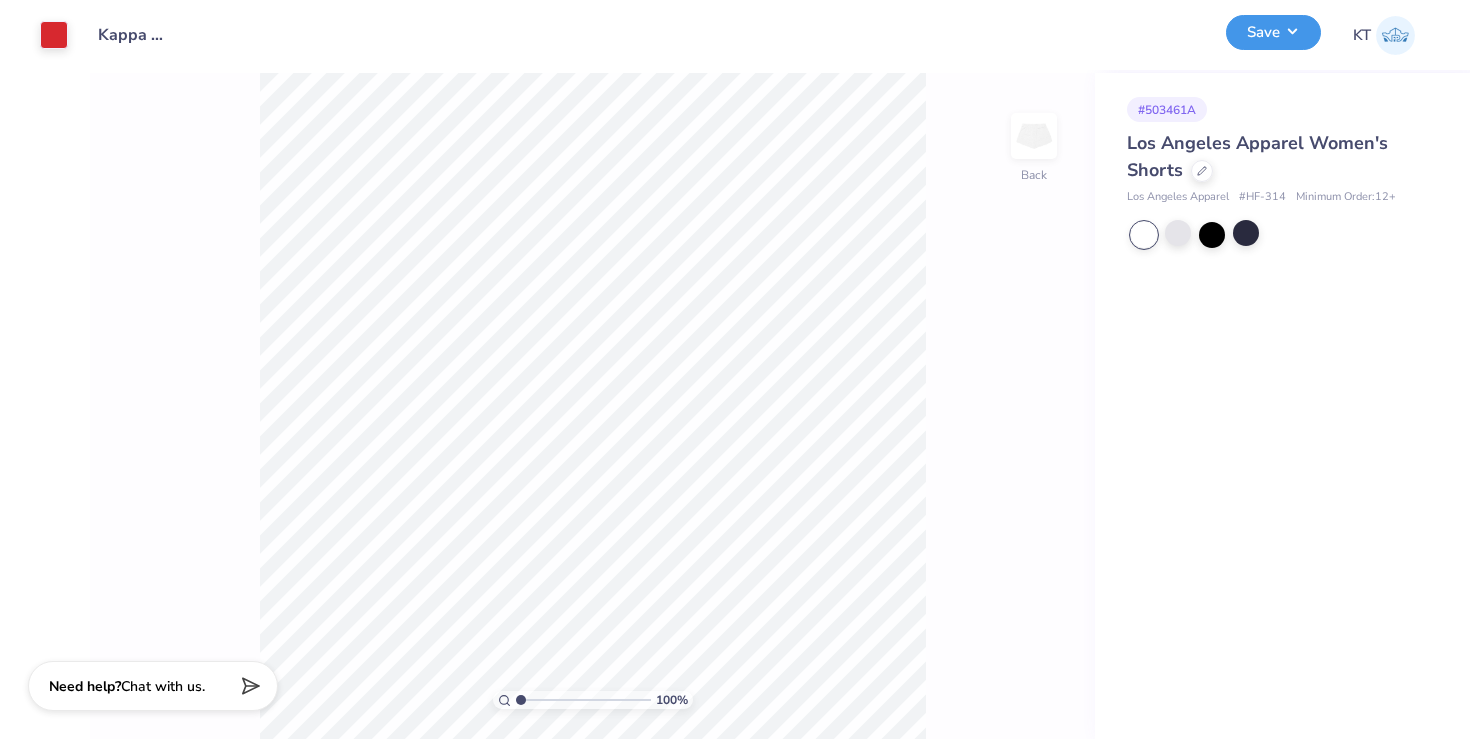 click on "Save" at bounding box center (1273, 32) 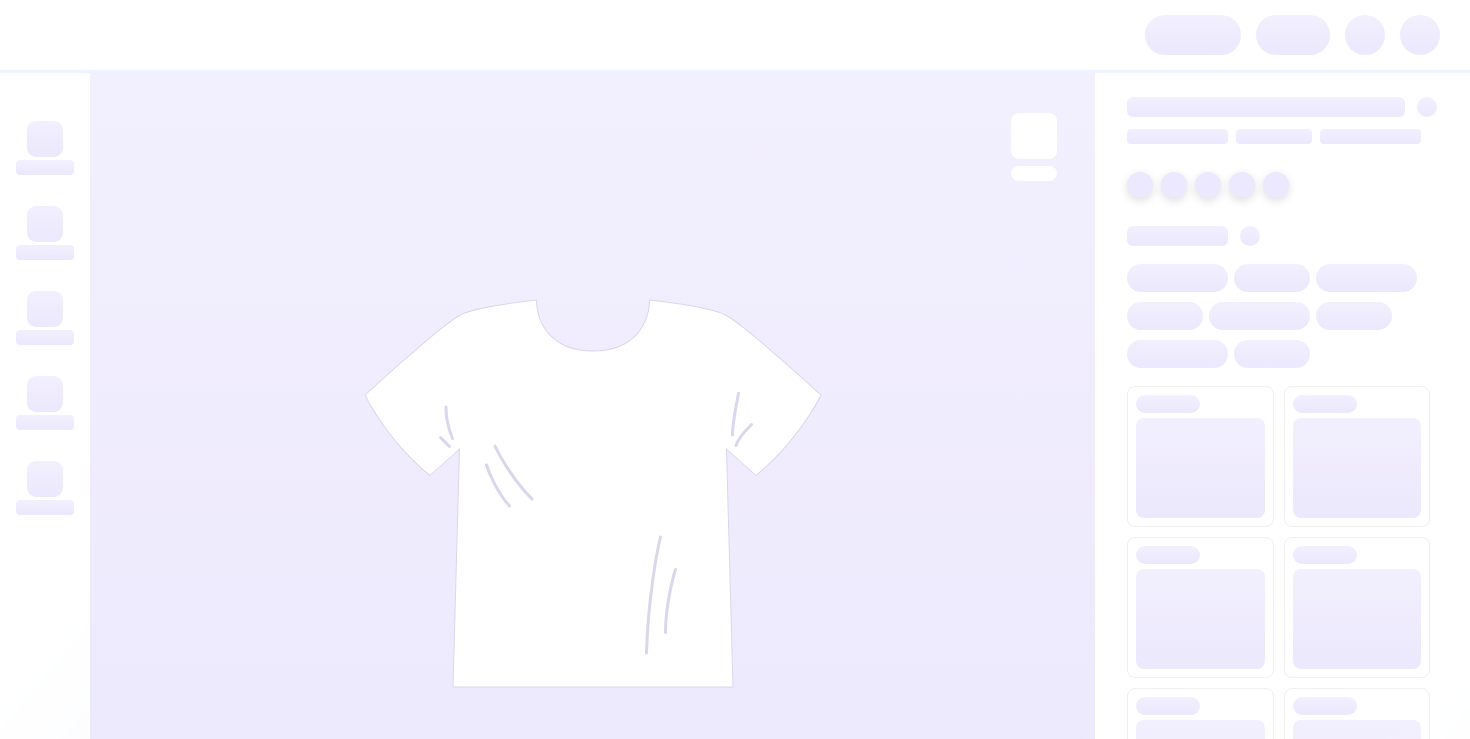 scroll, scrollTop: 0, scrollLeft: 0, axis: both 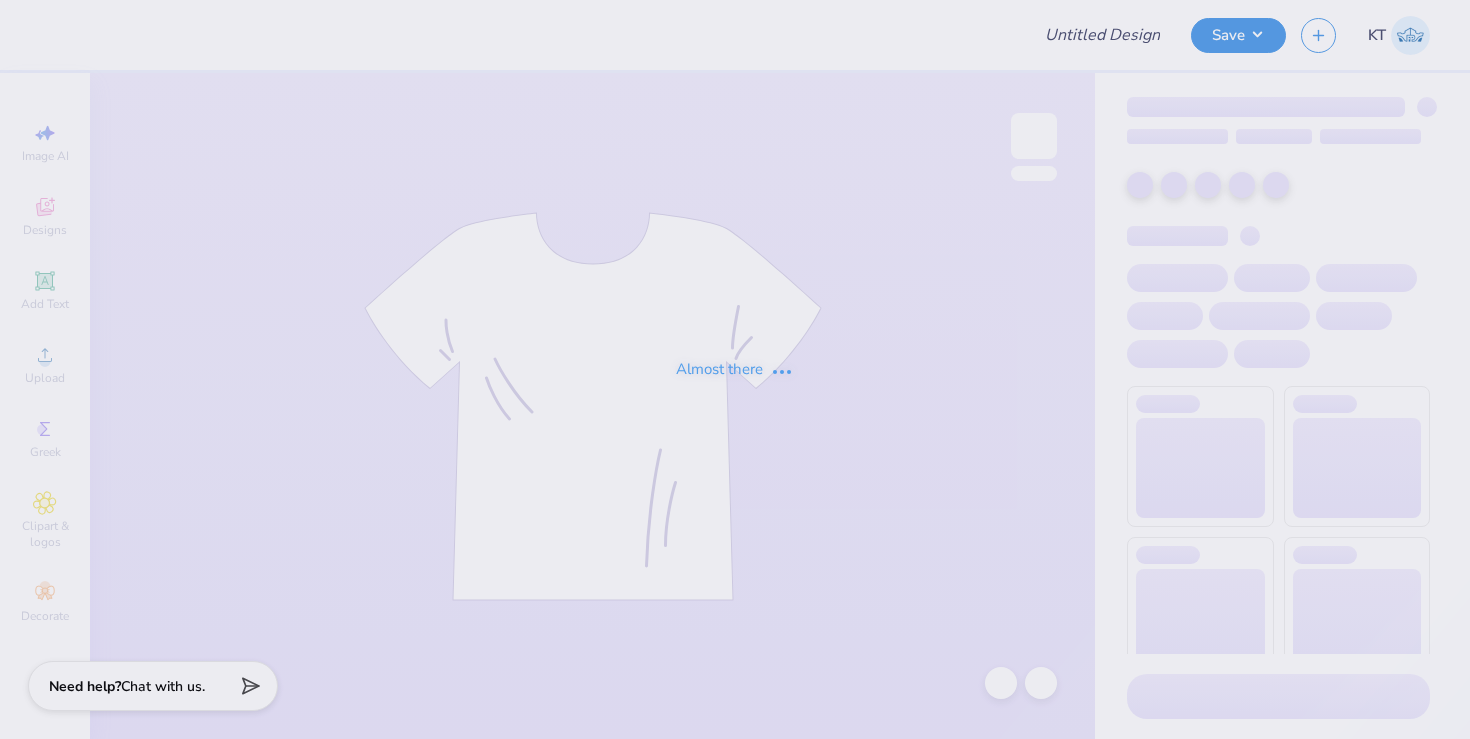 click on "Almost there" at bounding box center [735, 369] 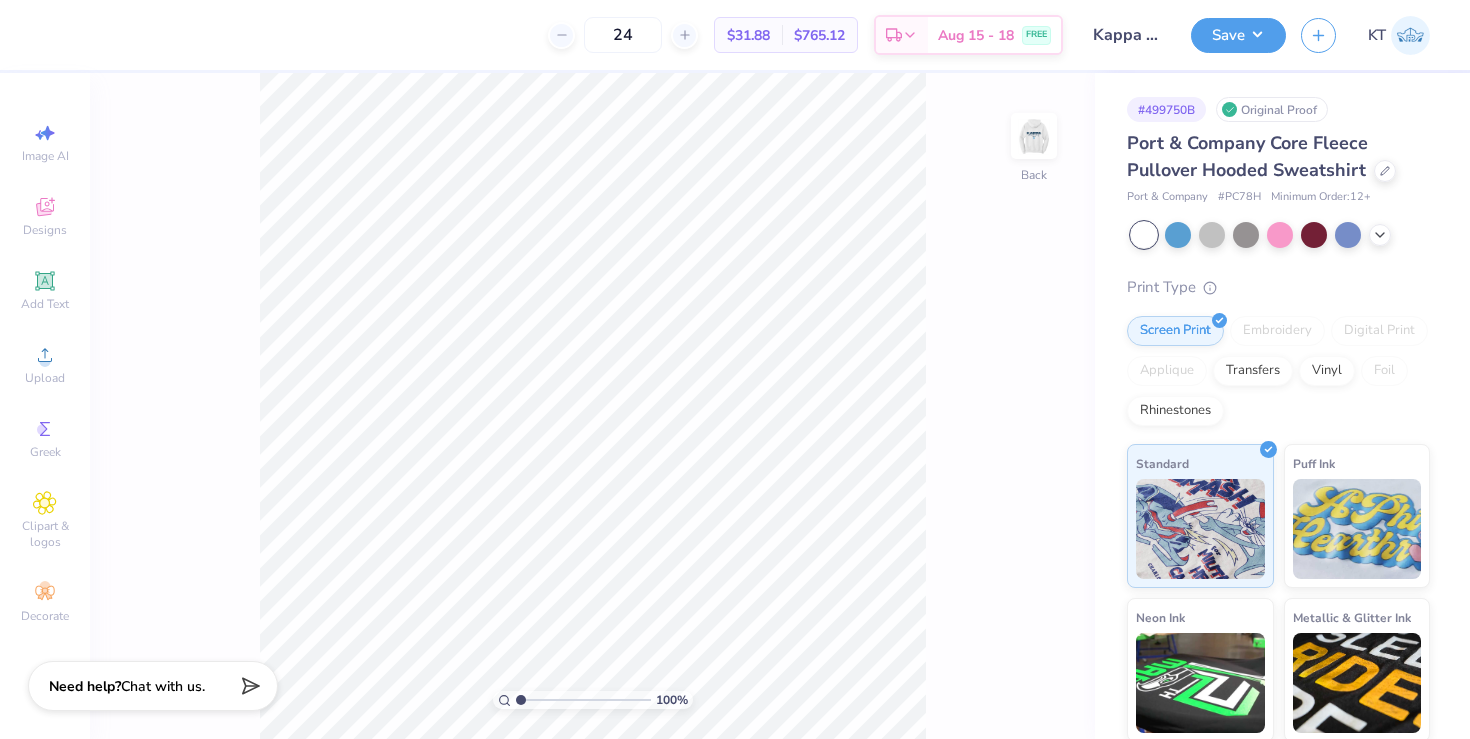 scroll, scrollTop: 0, scrollLeft: 0, axis: both 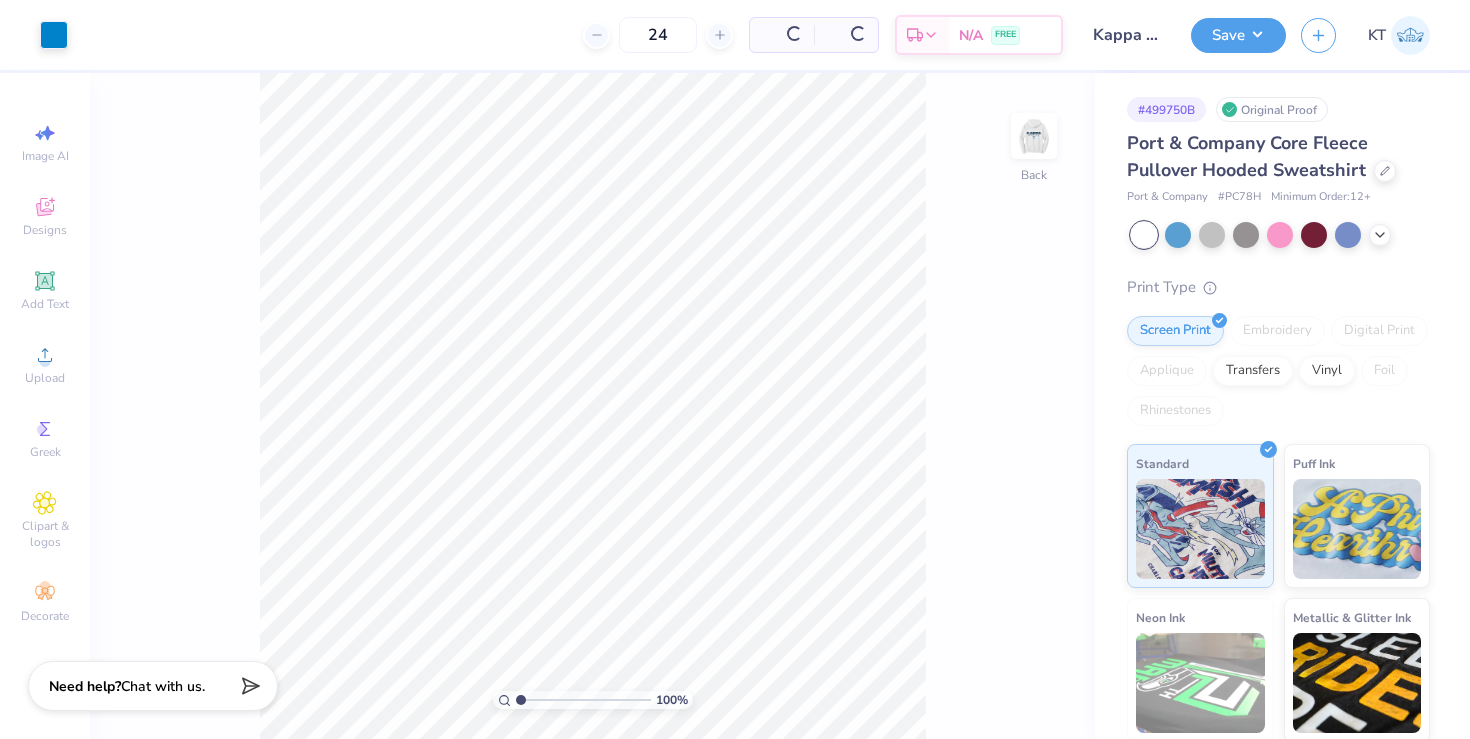 click on "# PC78H" at bounding box center [1239, 197] 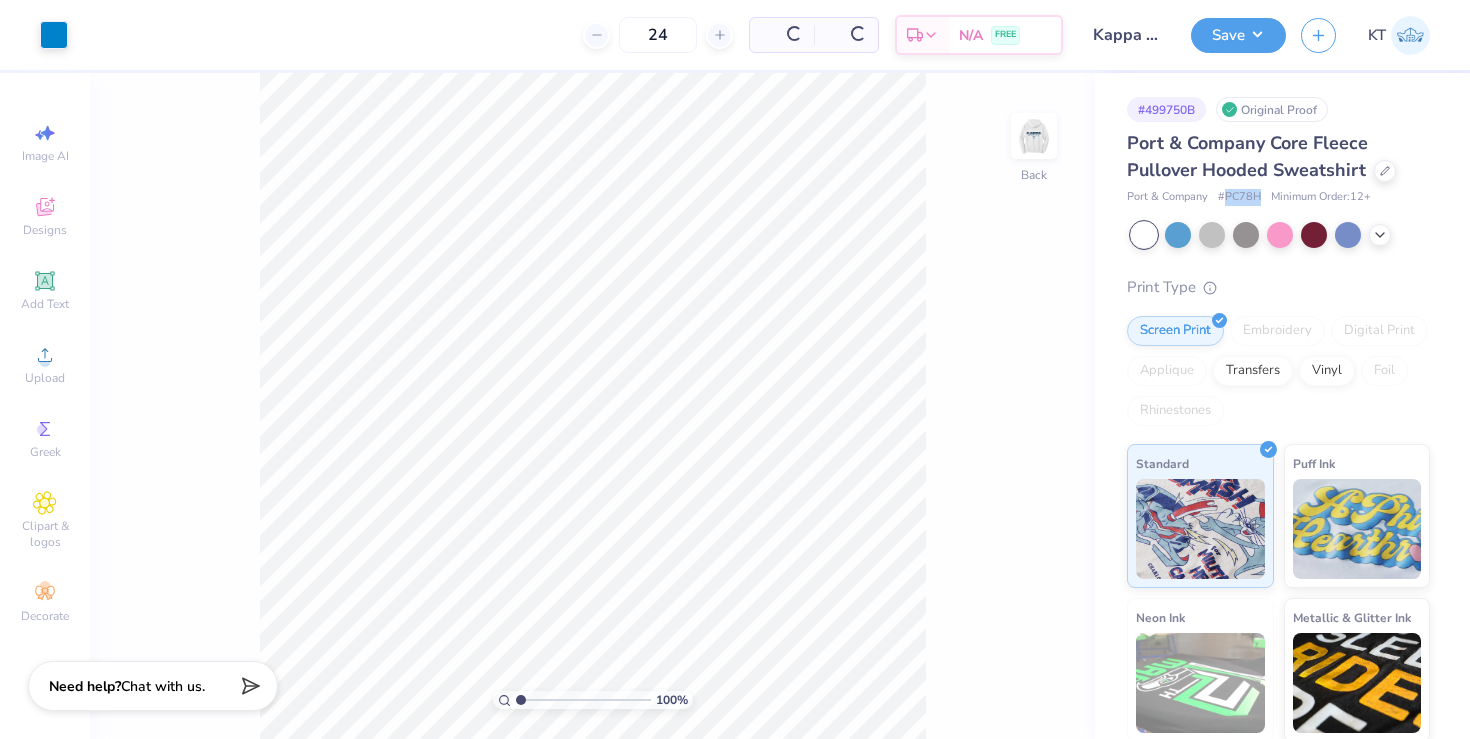 click on "# PC78H" at bounding box center (1239, 197) 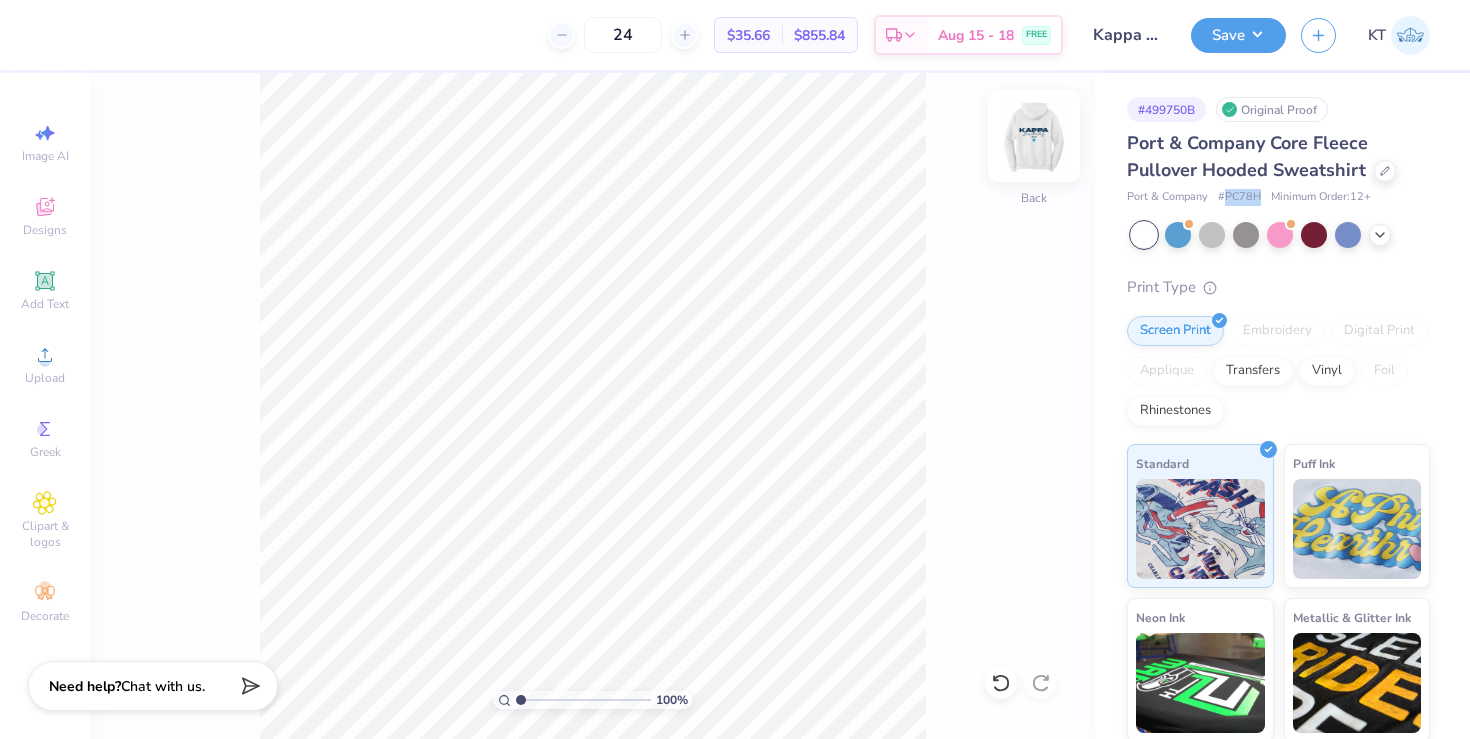 click at bounding box center [1034, 136] 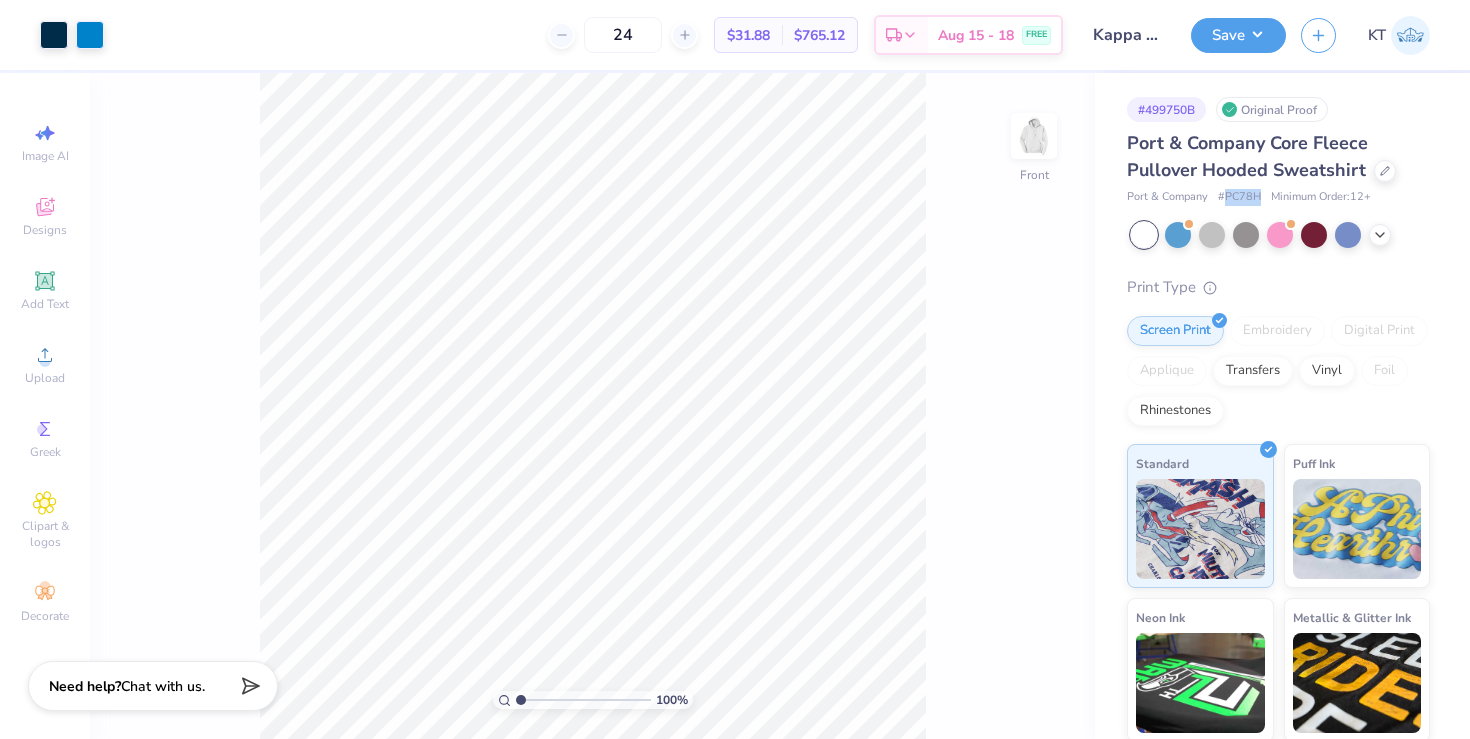 click at bounding box center (1034, 136) 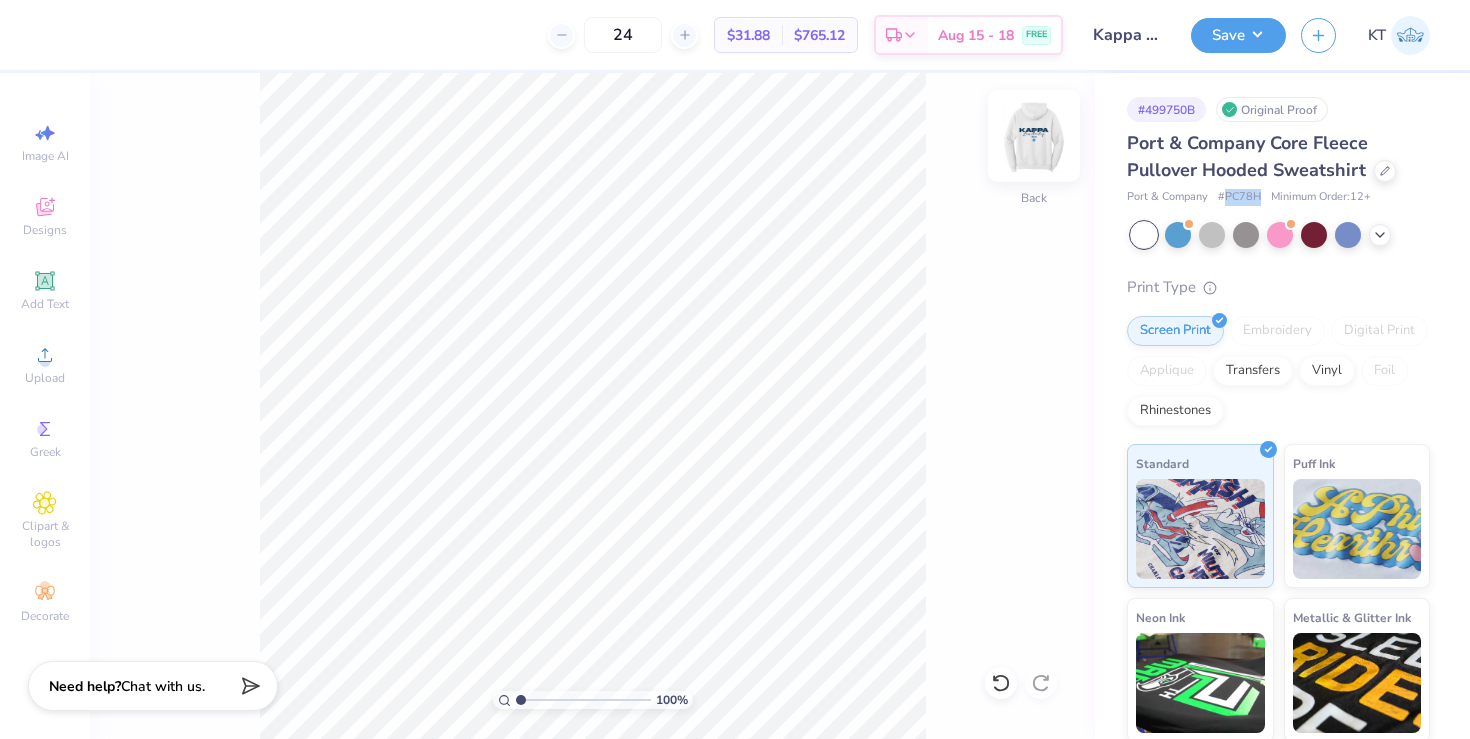 click at bounding box center (1034, 136) 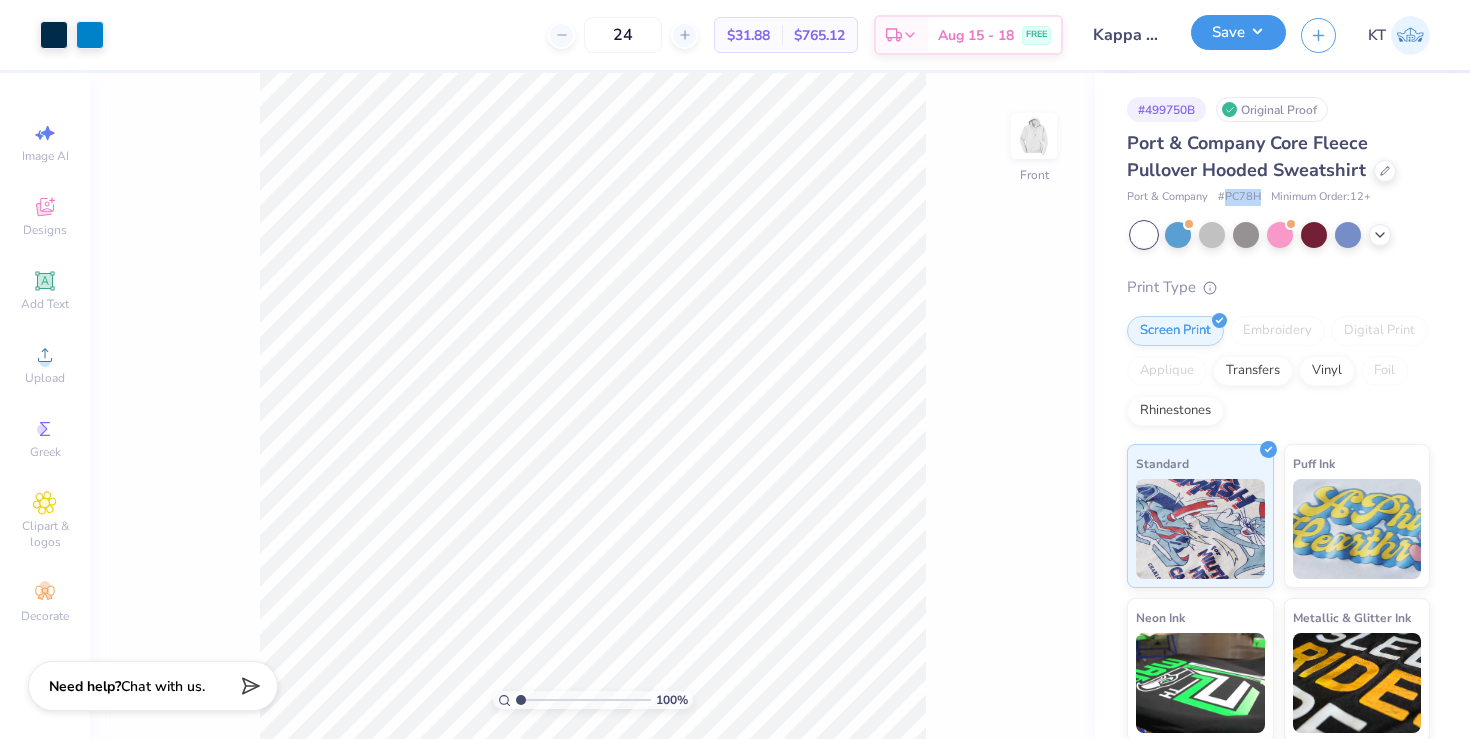 click on "Save" at bounding box center [1238, 32] 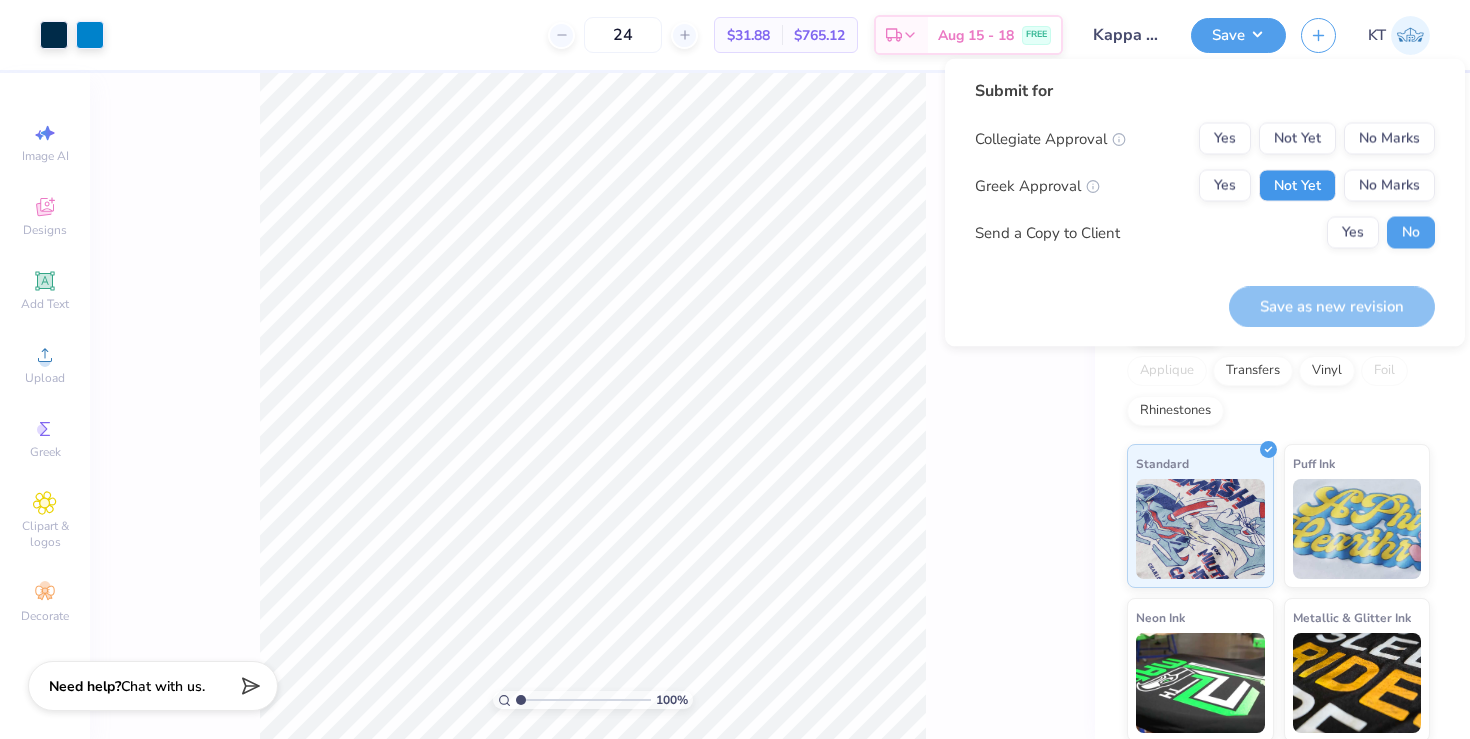 click on "Not Yet" at bounding box center [1297, 186] 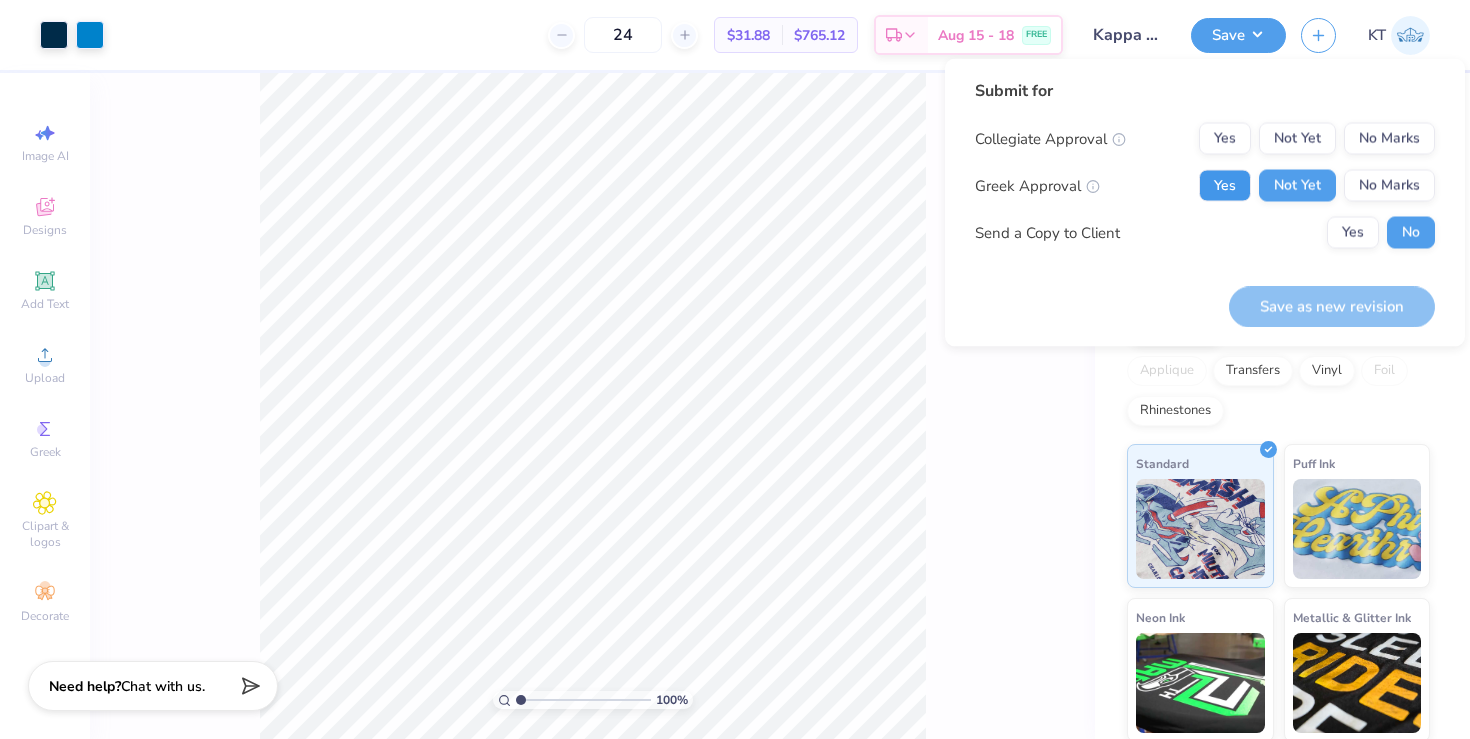 click on "Yes" at bounding box center [1225, 186] 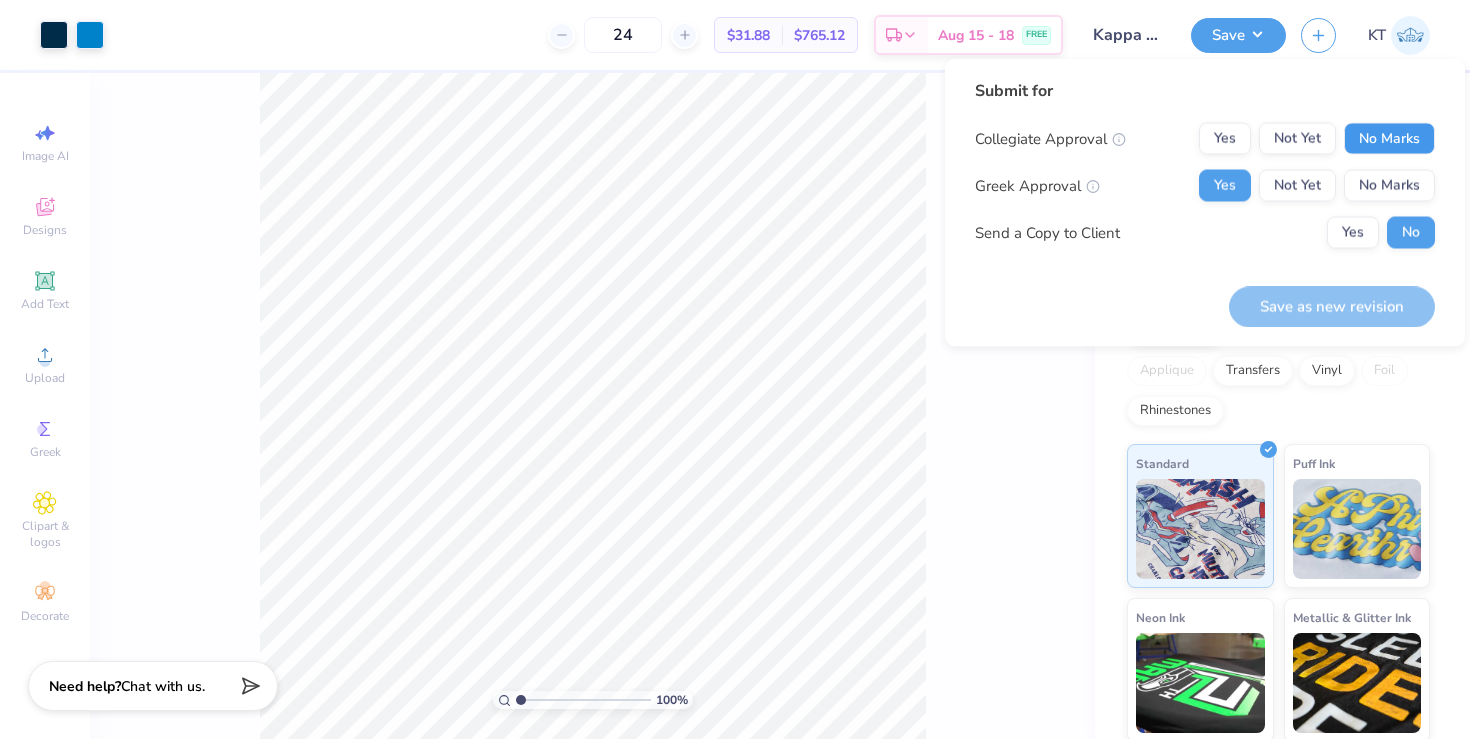click on "No Marks" at bounding box center (1389, 139) 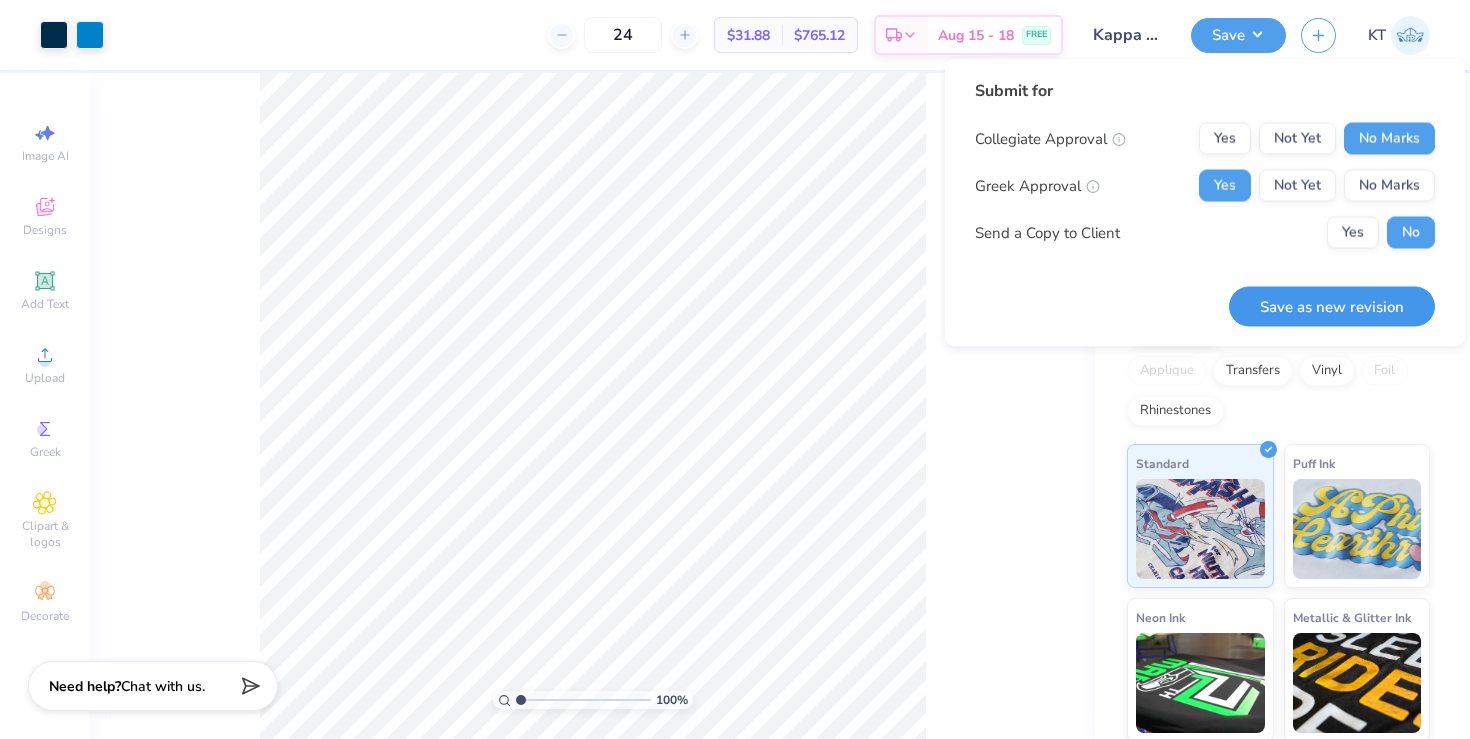 click on "Save as new revision" at bounding box center [1332, 306] 